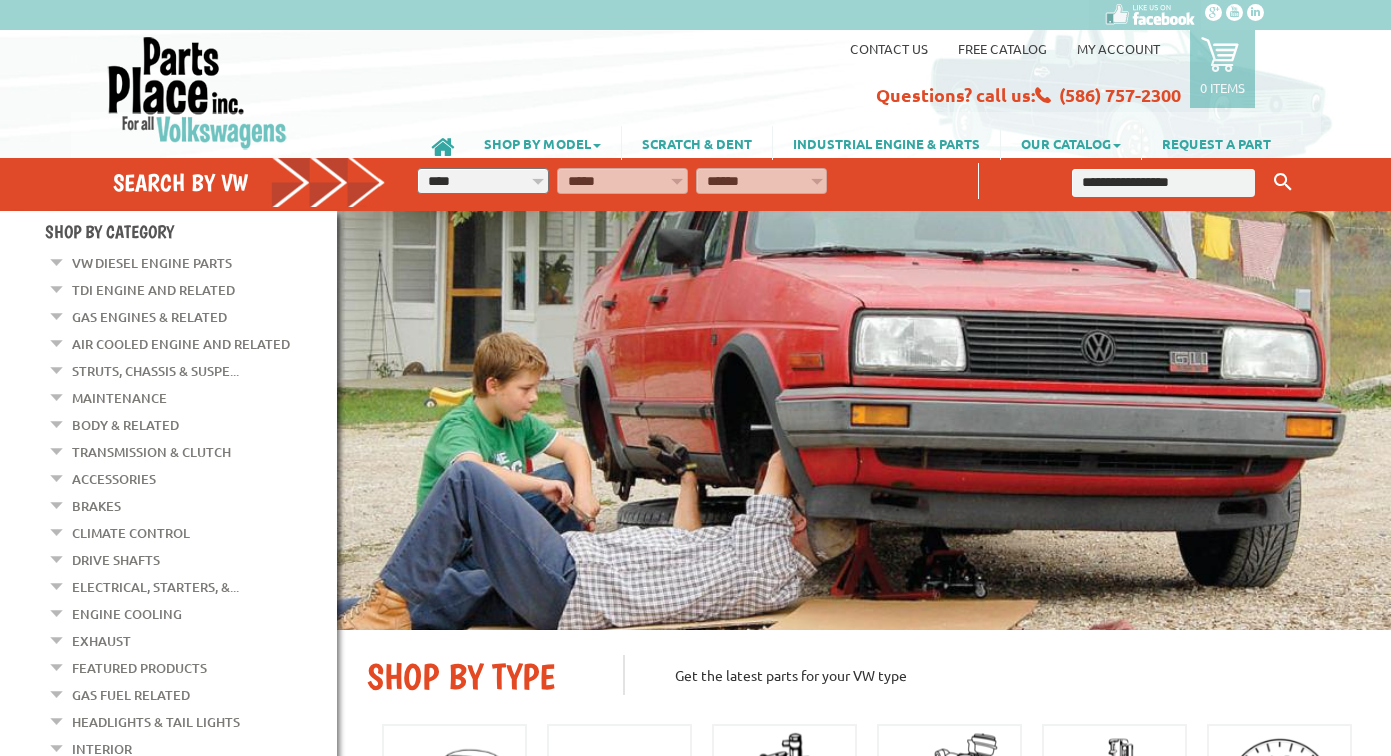 scroll, scrollTop: 0, scrollLeft: 0, axis: both 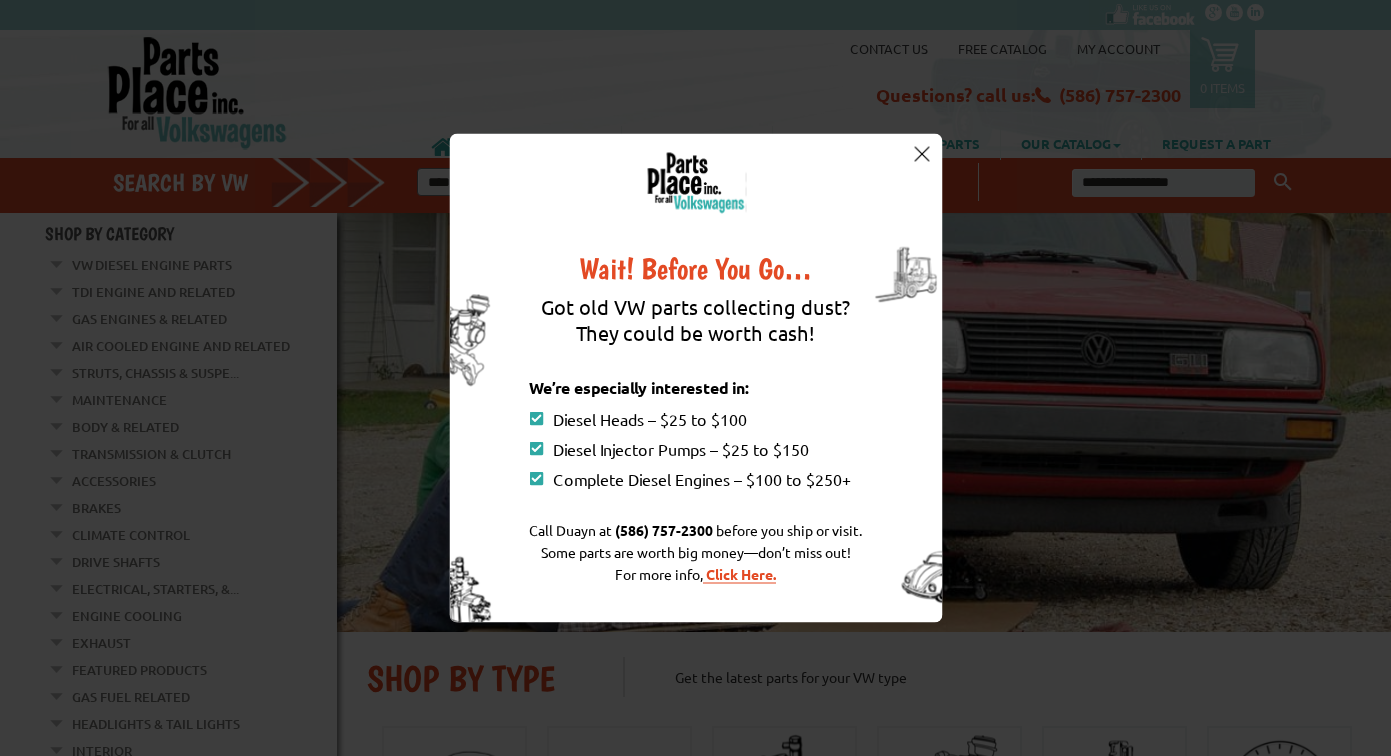 click at bounding box center (922, 153) 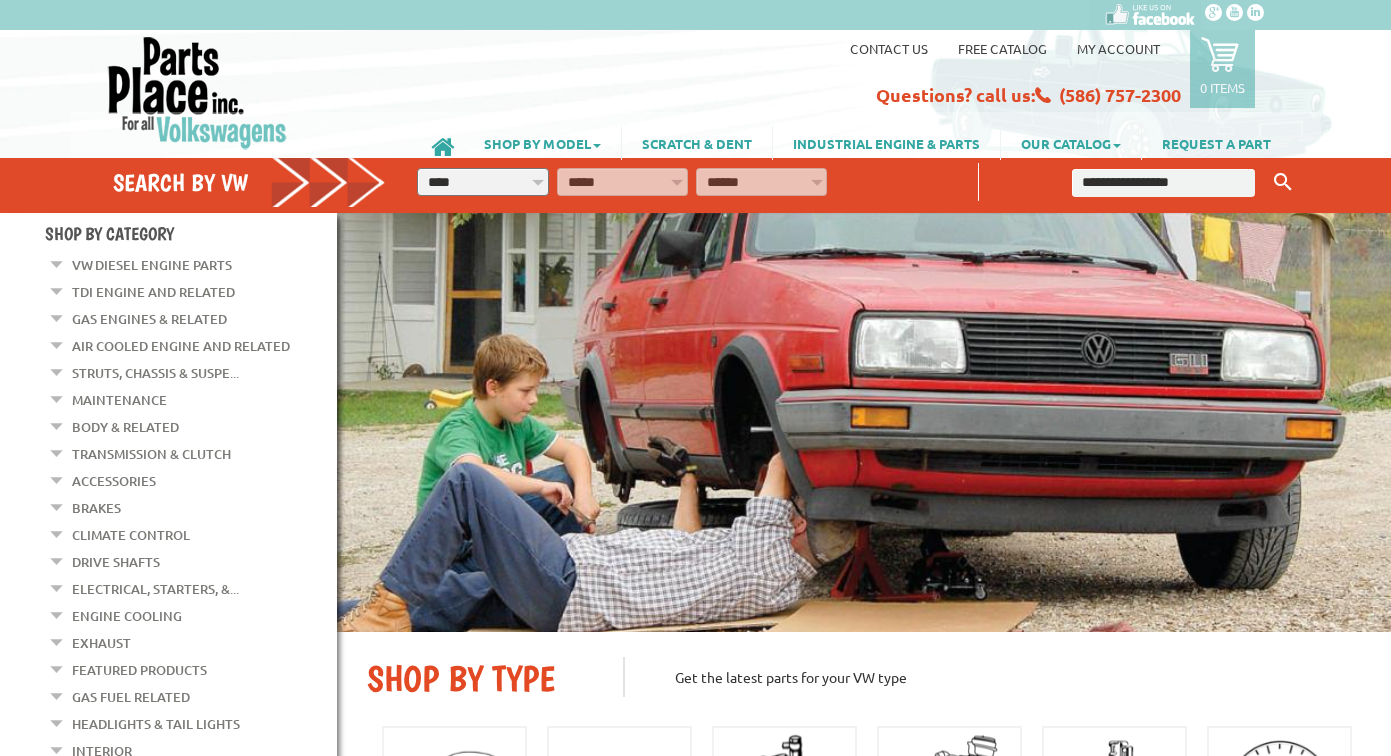 click at bounding box center (1164, 178) 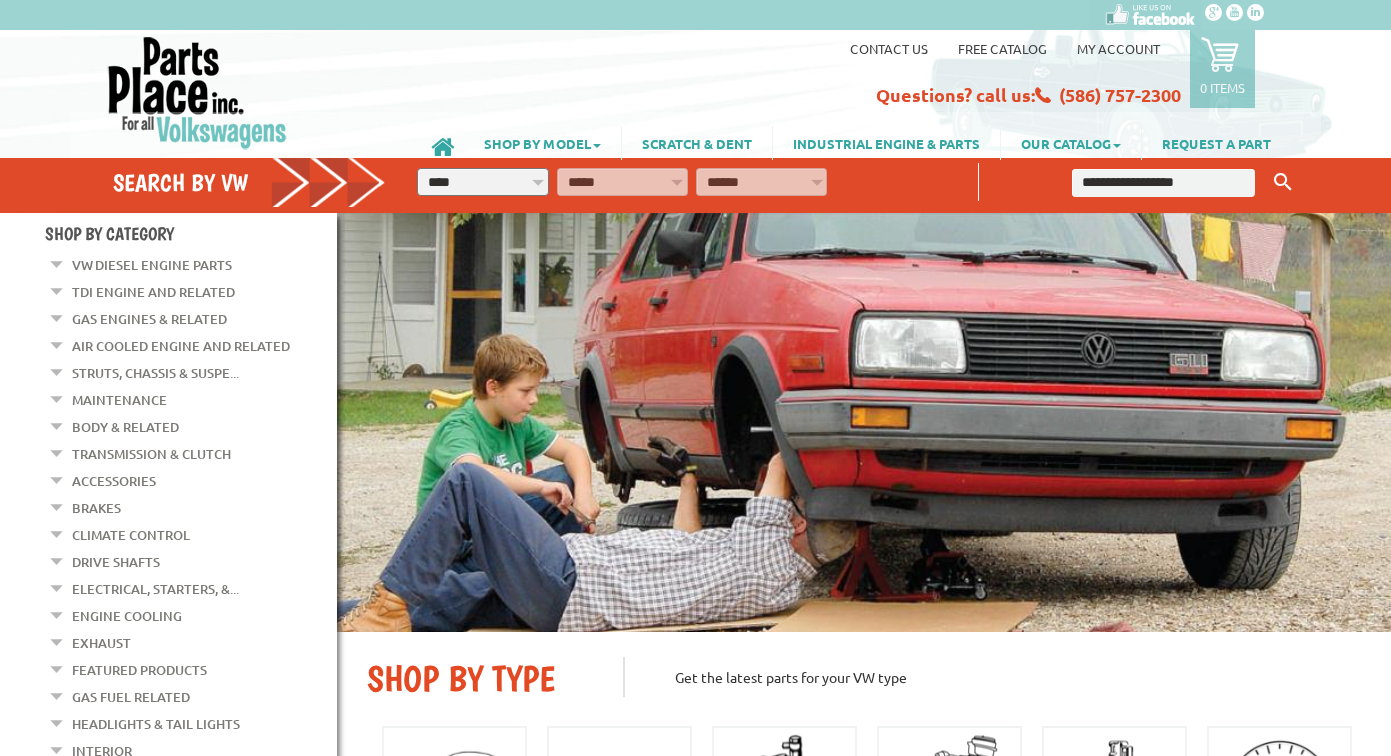 type on "**********" 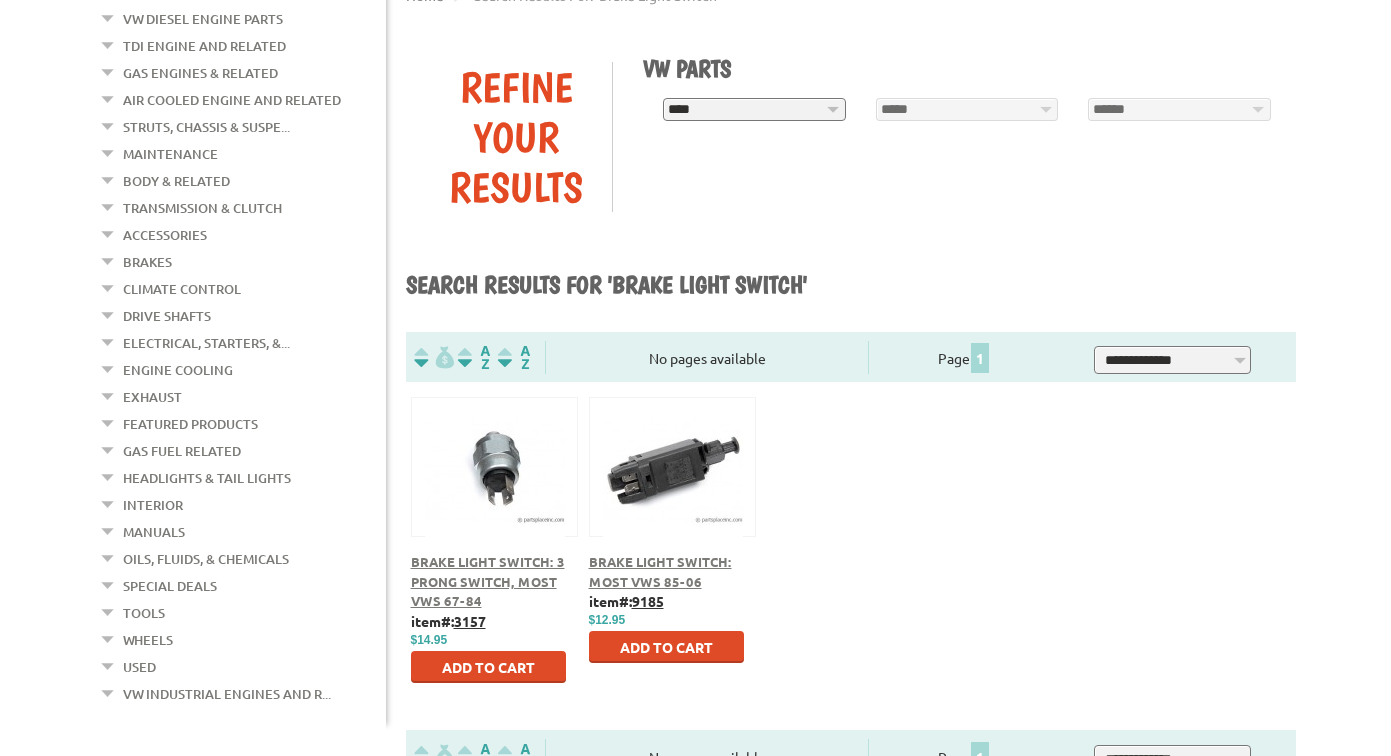 scroll, scrollTop: 283, scrollLeft: 0, axis: vertical 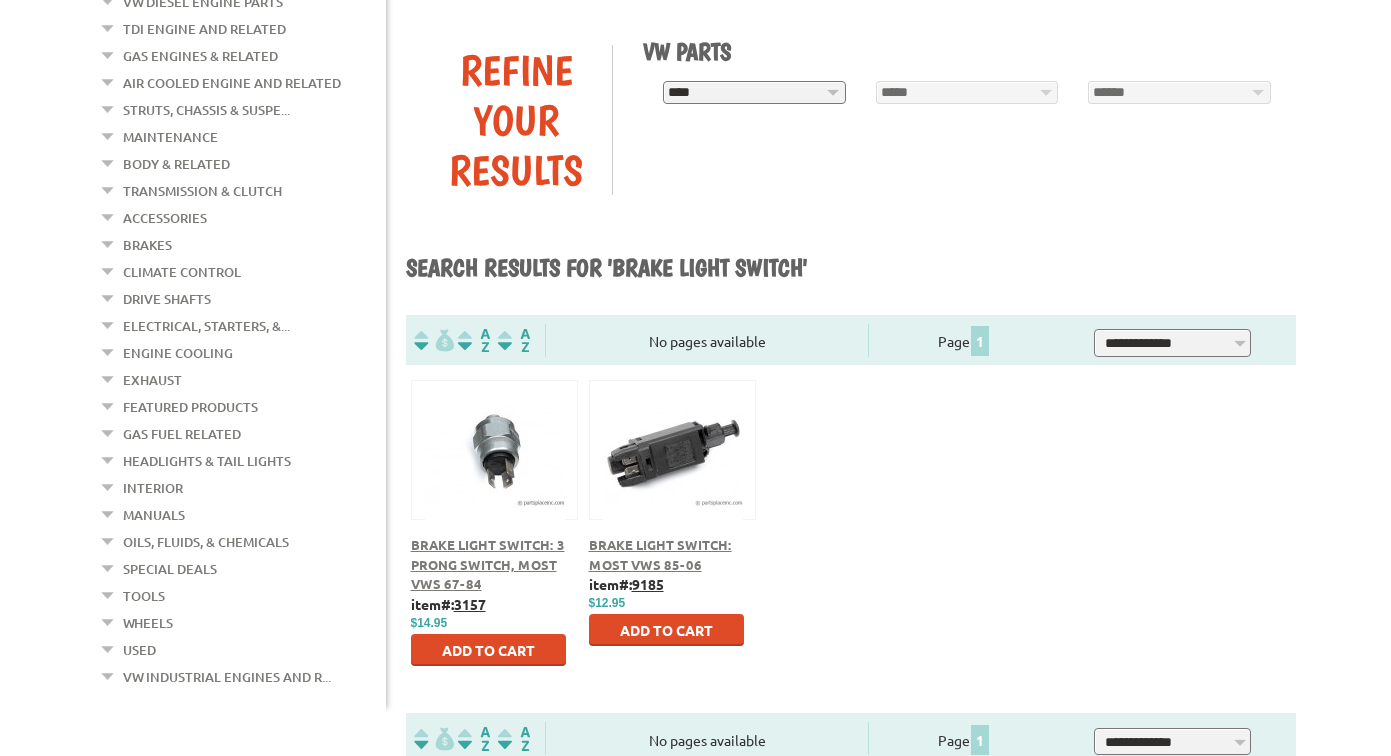 click at bounding box center [672, 447] 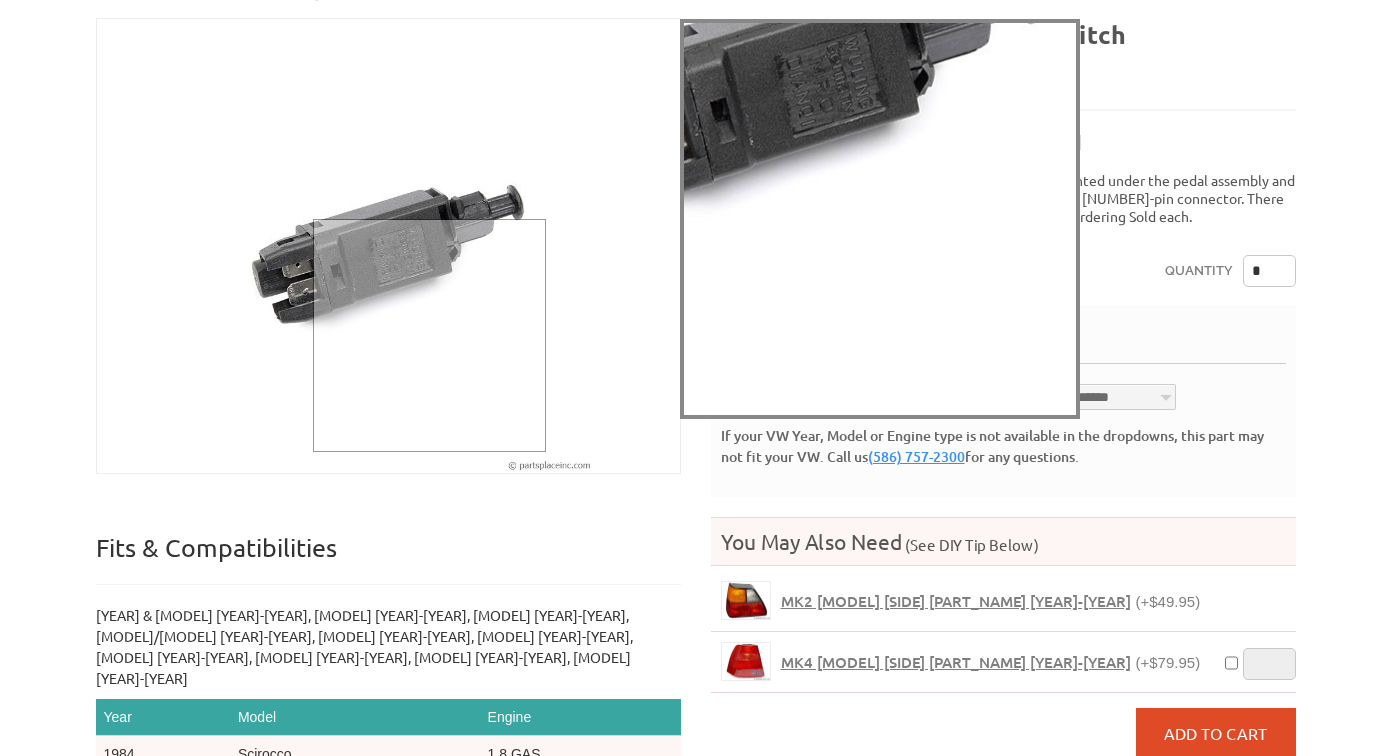 scroll, scrollTop: 0, scrollLeft: 0, axis: both 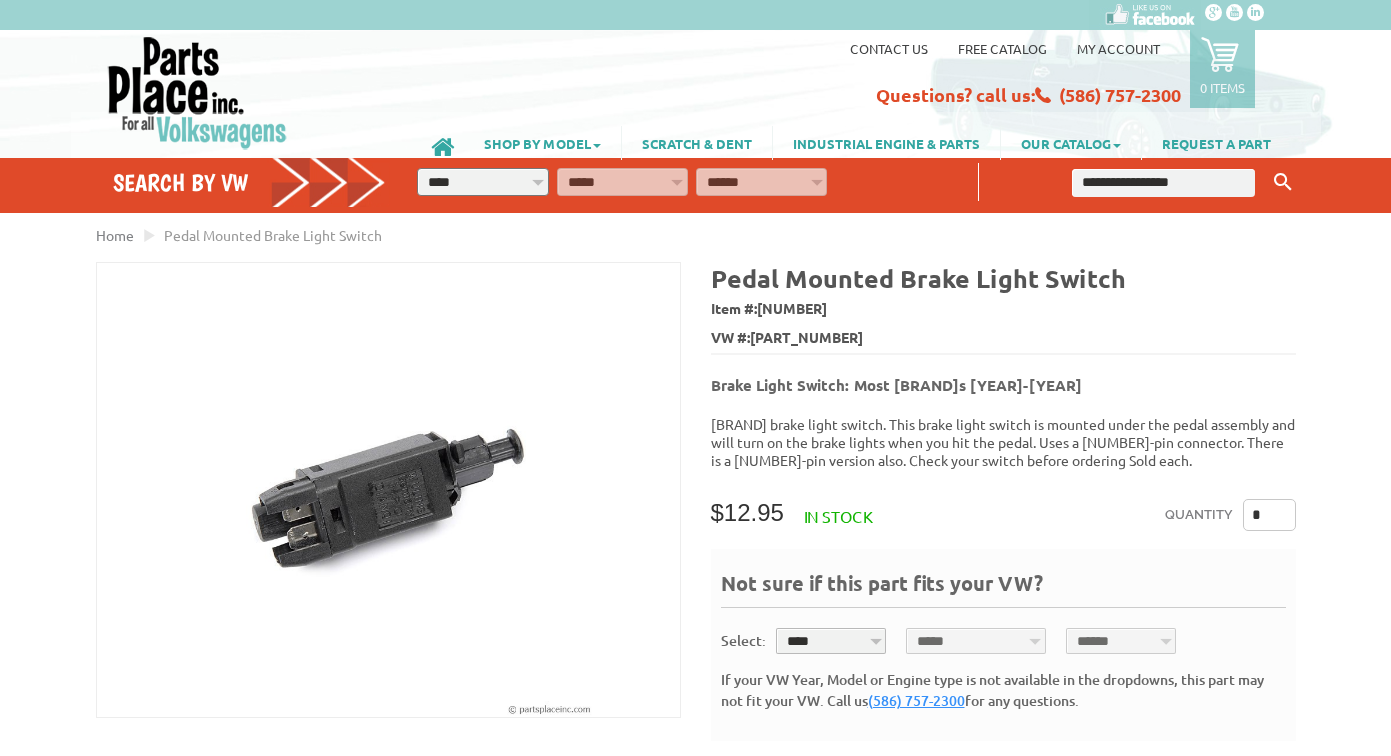 click at bounding box center [1164, 183] 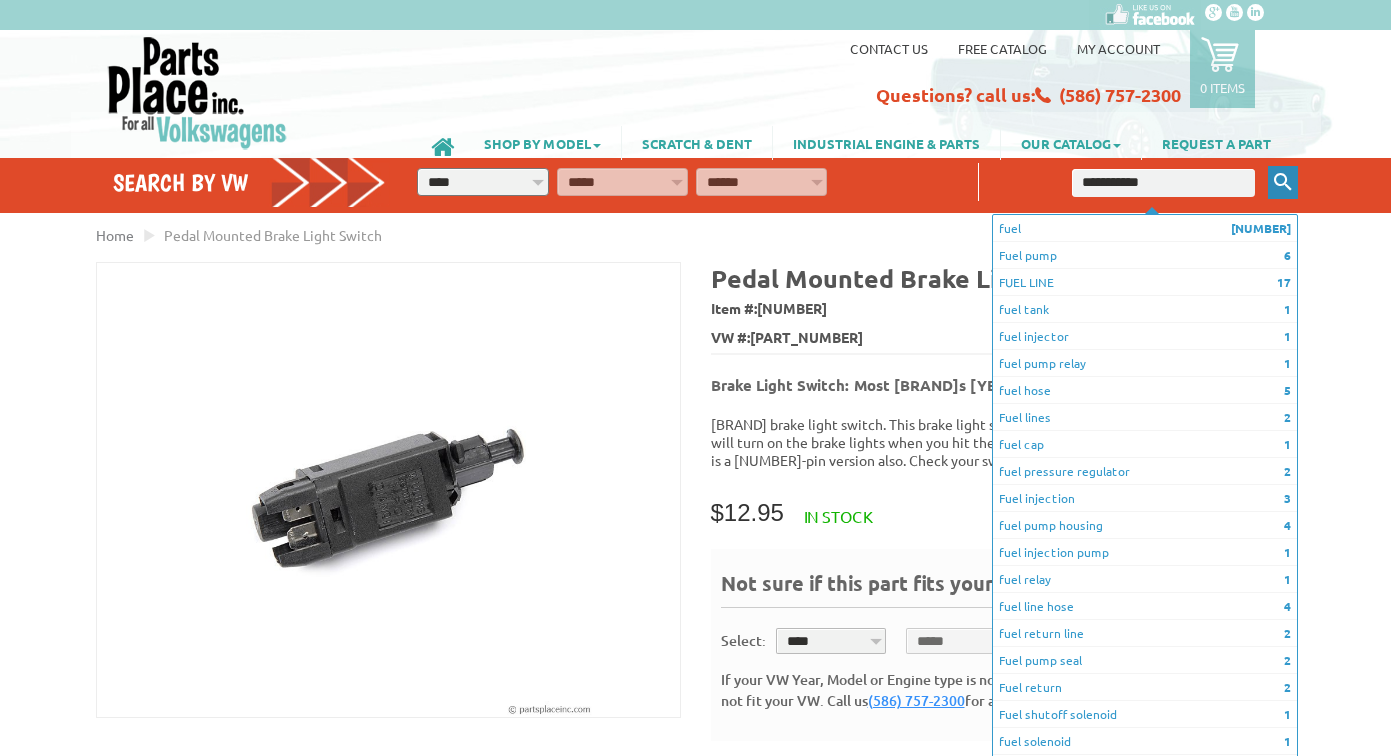 type on "**********" 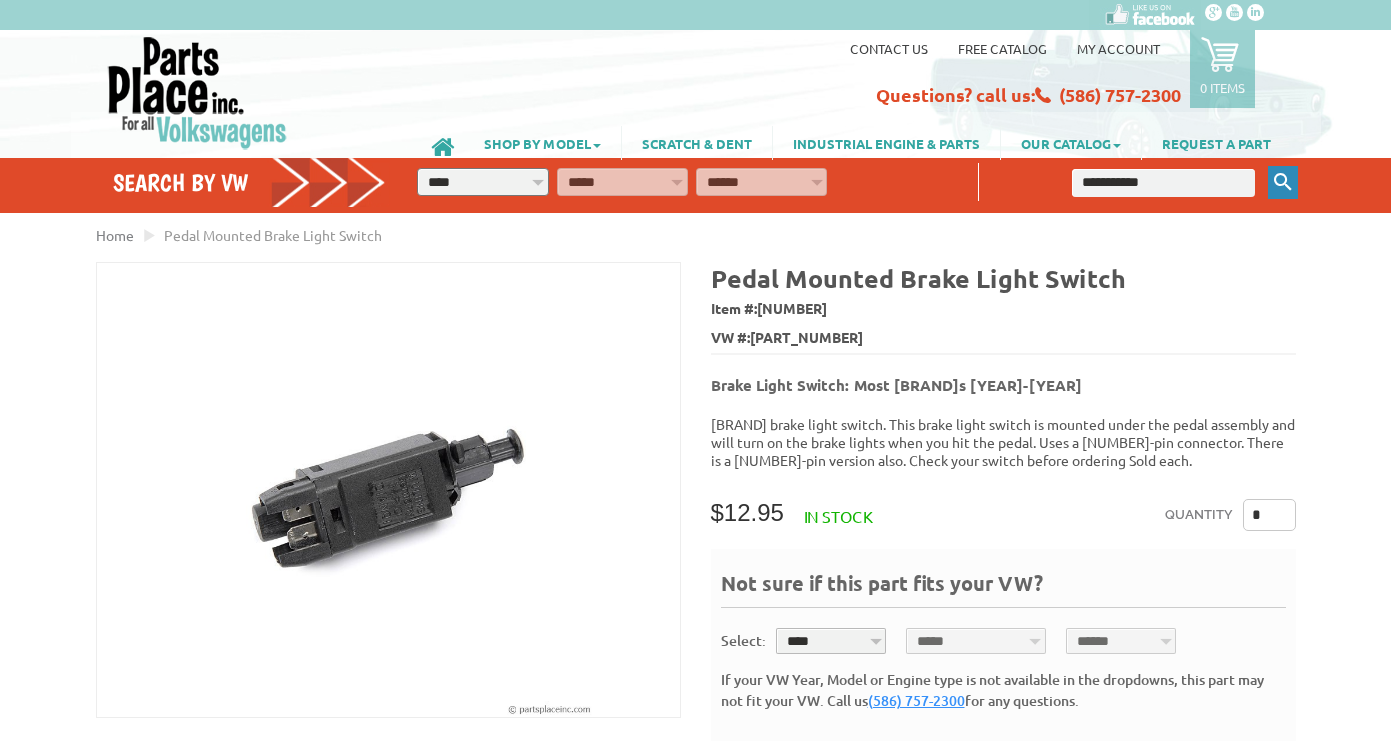 click on "Keyword Search" at bounding box center (1283, 182) 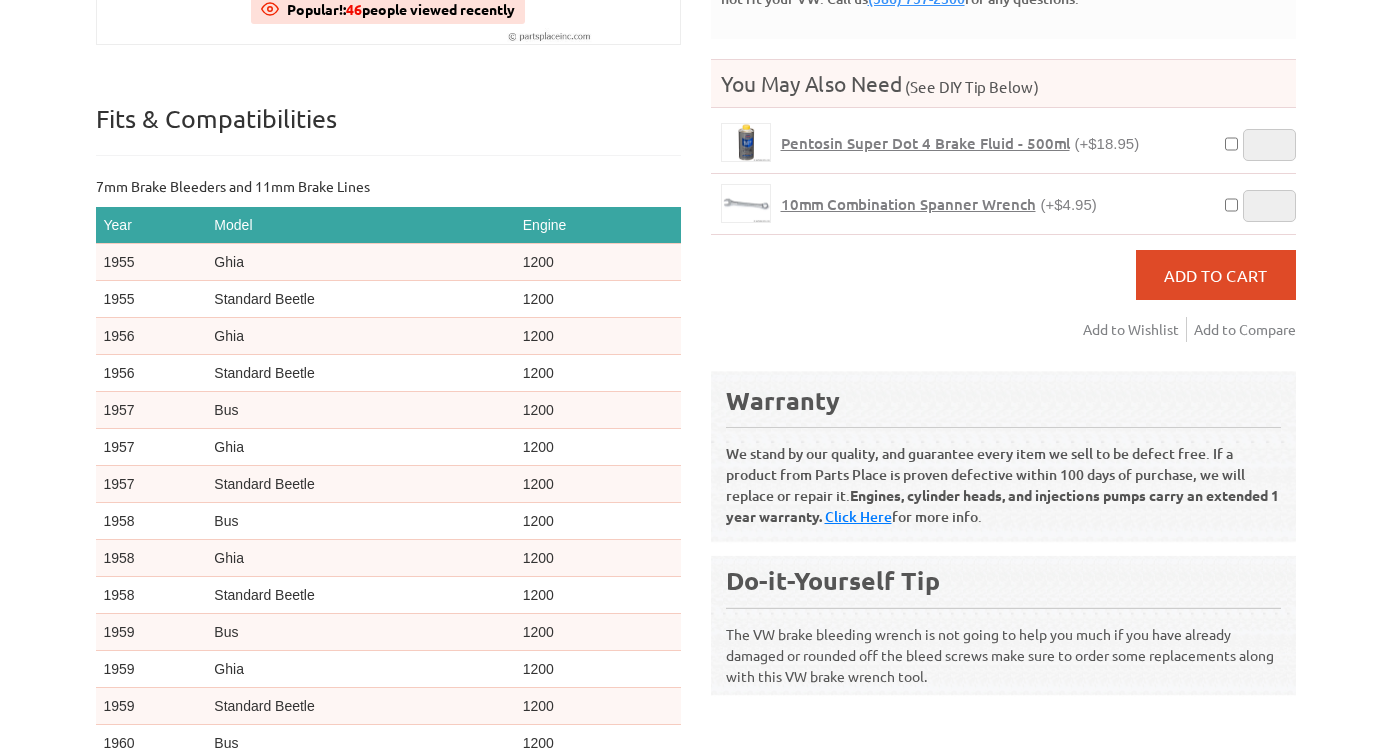 scroll, scrollTop: 411, scrollLeft: 0, axis: vertical 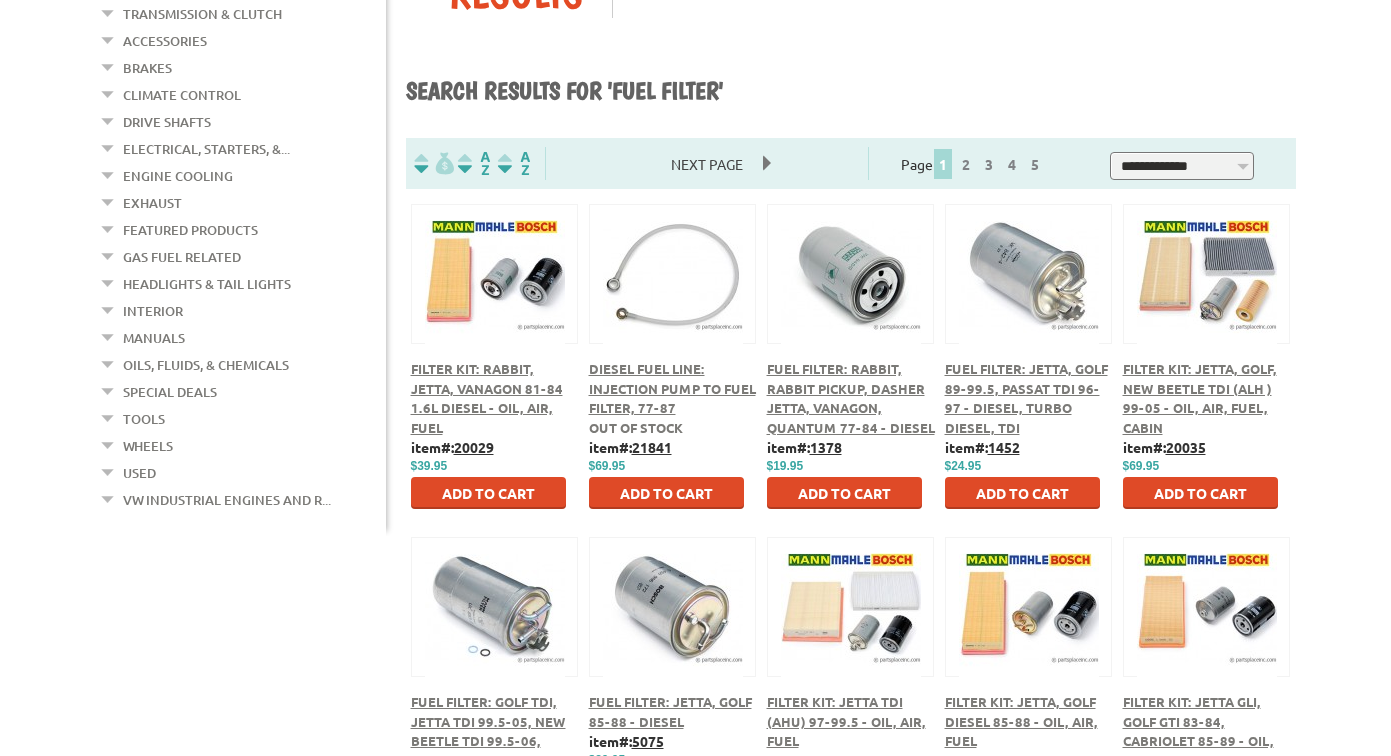 click at bounding box center [672, 271] 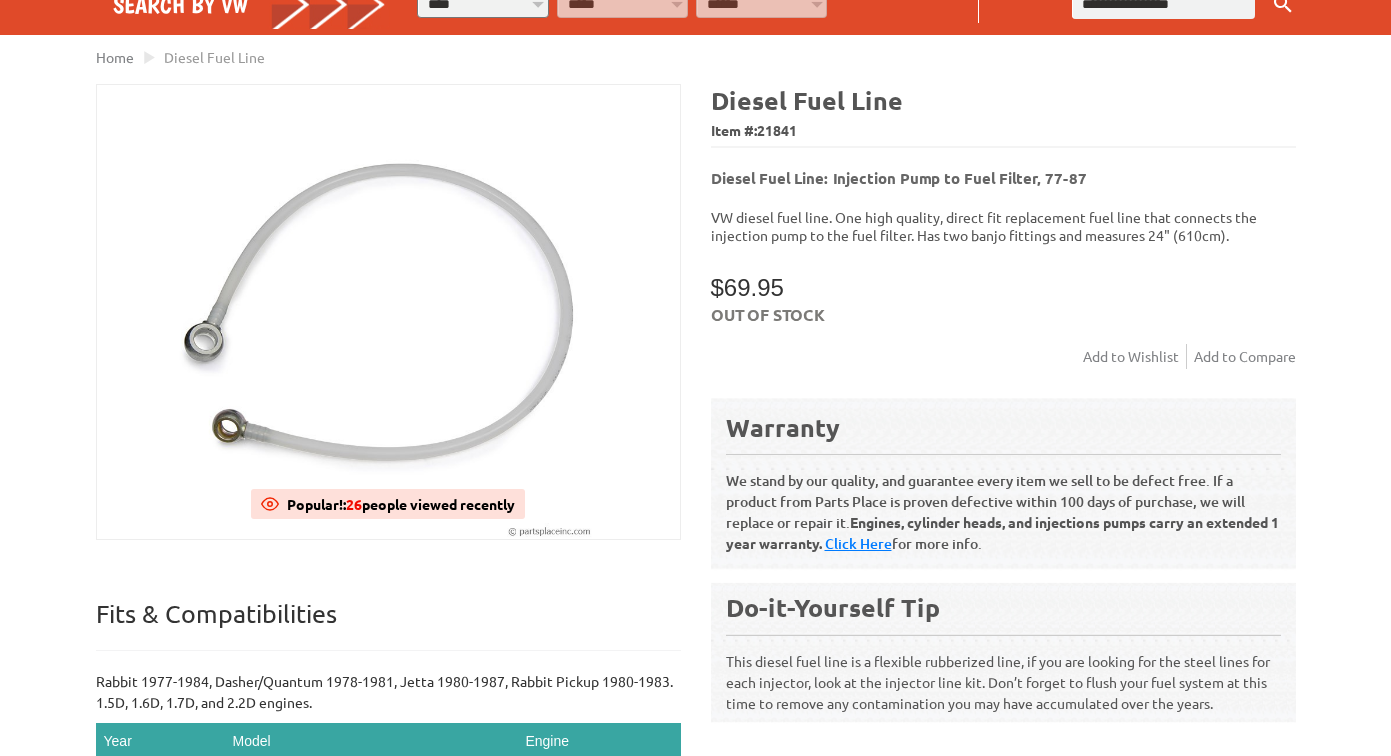 scroll, scrollTop: 82, scrollLeft: 0, axis: vertical 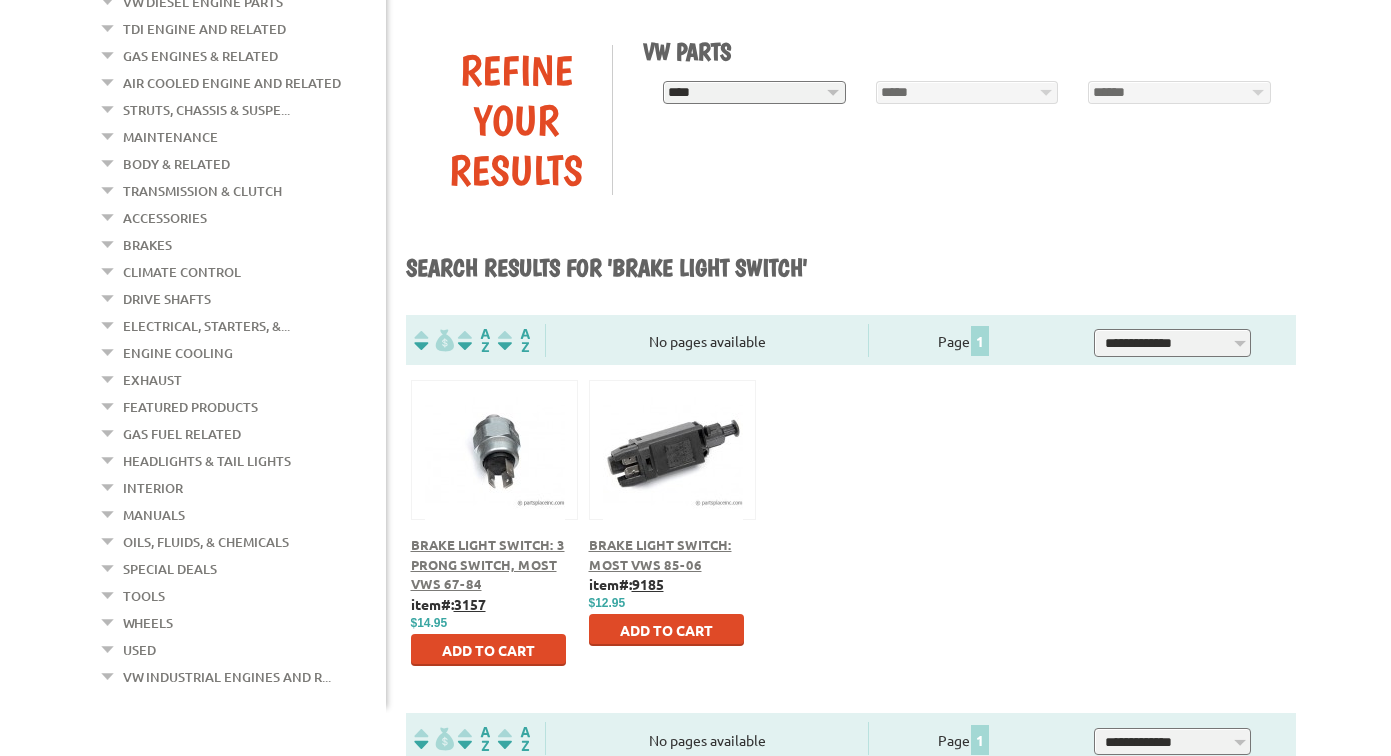 click at bounding box center (494, 427) 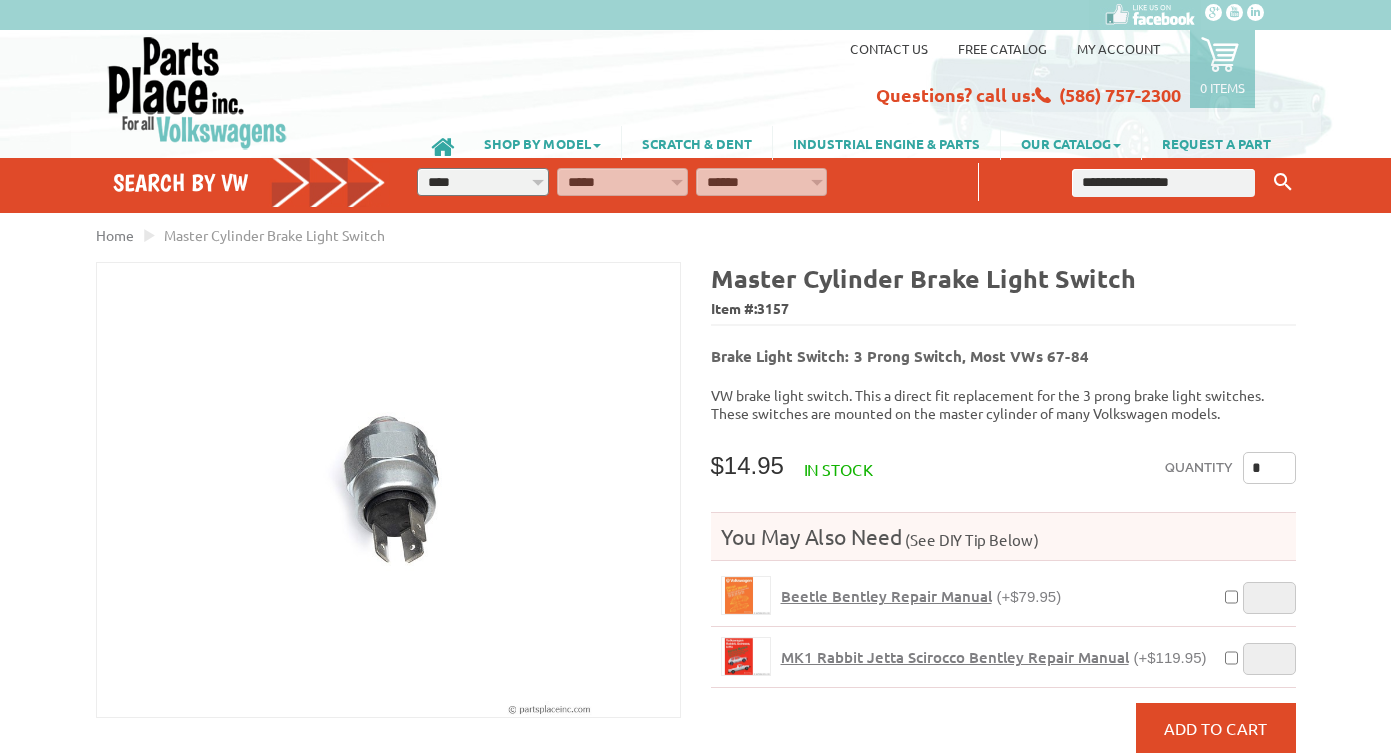 scroll, scrollTop: 0, scrollLeft: 0, axis: both 